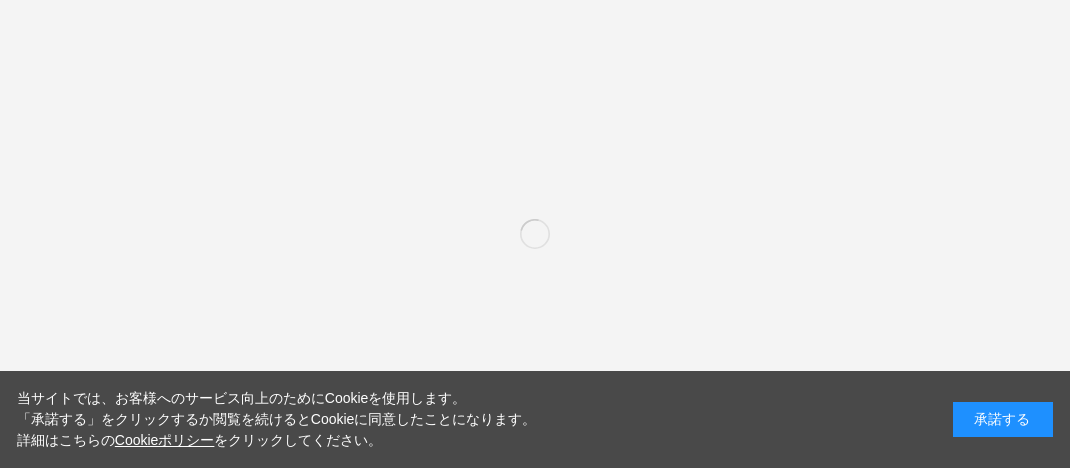 scroll, scrollTop: 0, scrollLeft: 0, axis: both 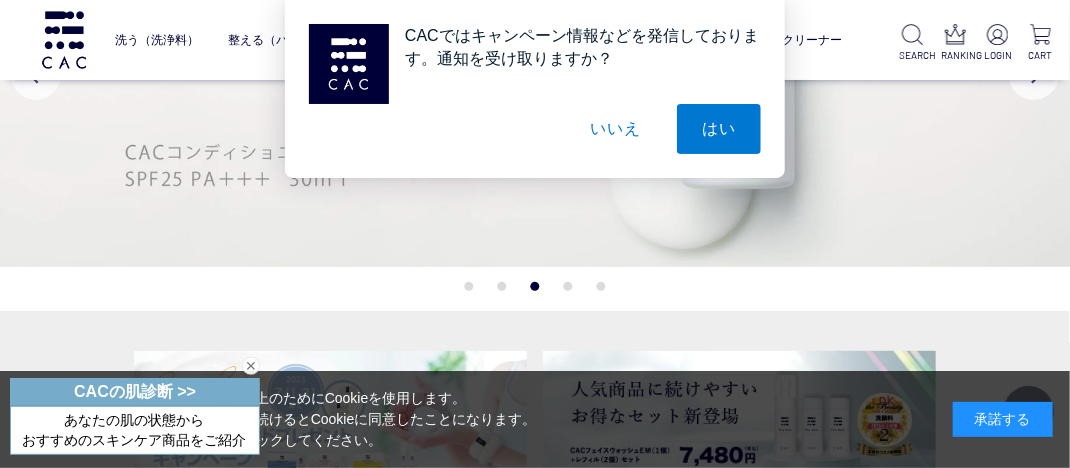 click at bounding box center (535, 75) 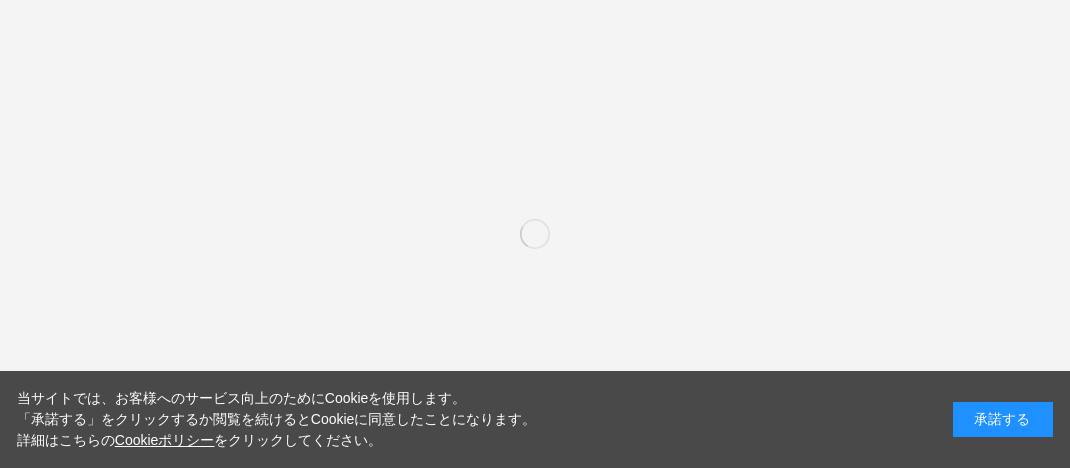 scroll, scrollTop: 0, scrollLeft: 0, axis: both 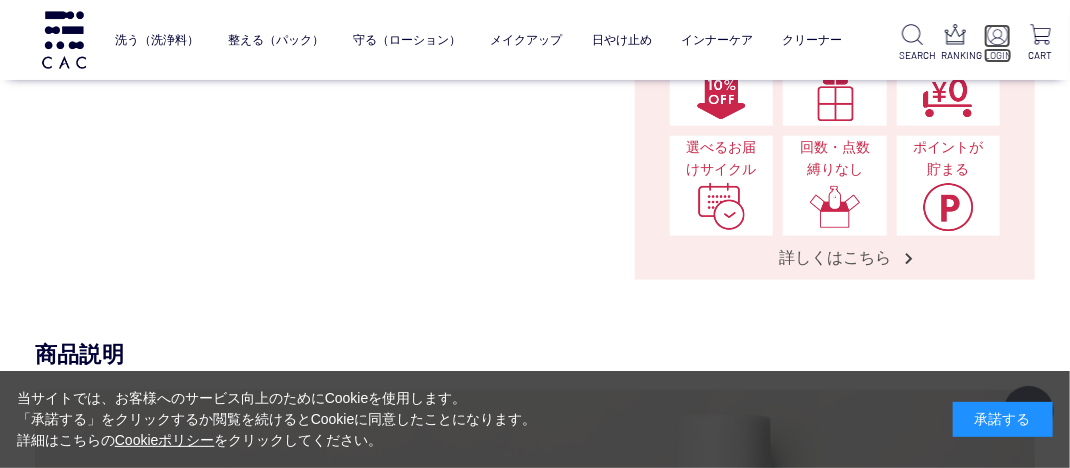 click at bounding box center [997, 34] 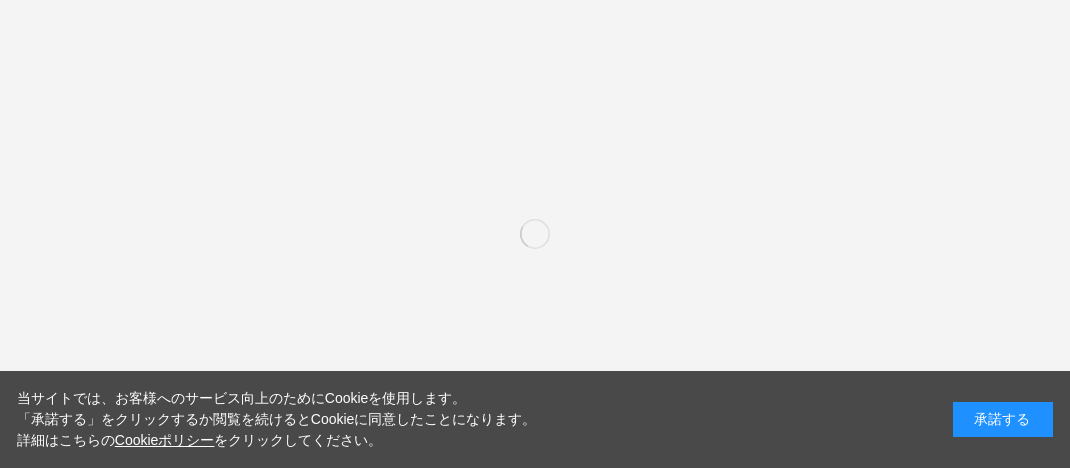 scroll, scrollTop: 0, scrollLeft: 0, axis: both 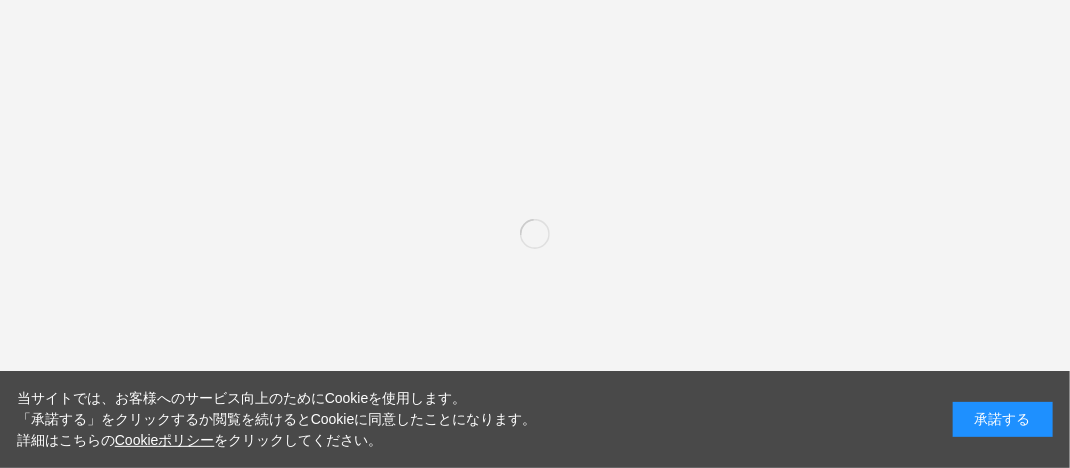 type on "**********" 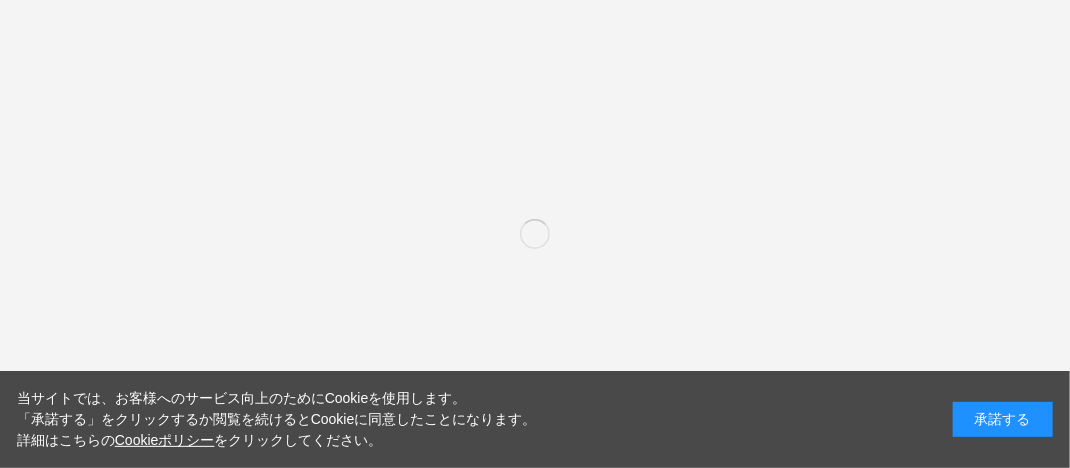 click on "承諾する" at bounding box center (1003, 419) 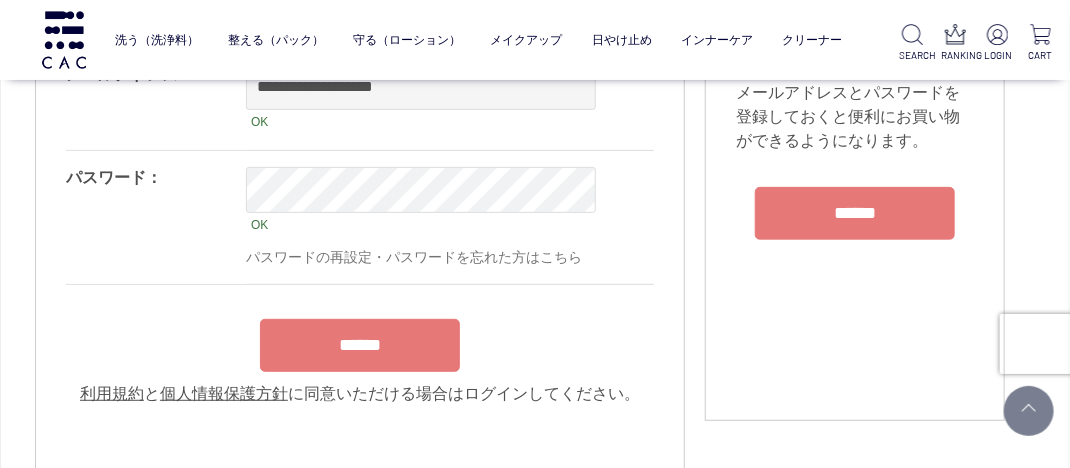 scroll, scrollTop: 233, scrollLeft: 0, axis: vertical 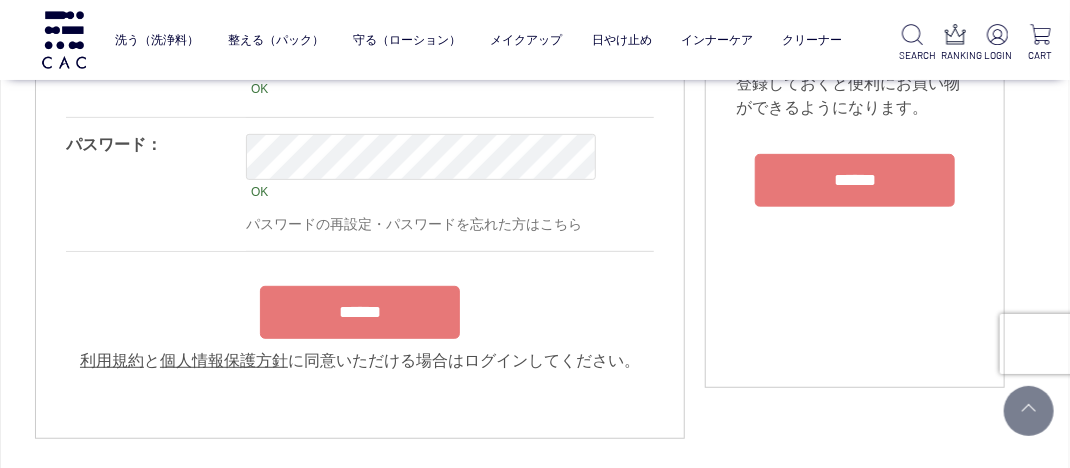 click on "******" at bounding box center (360, 312) 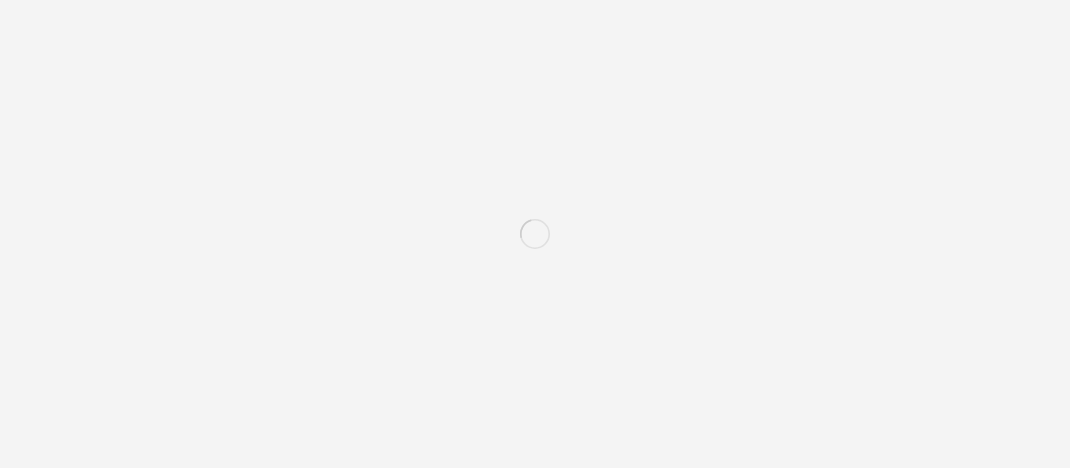 scroll, scrollTop: 0, scrollLeft: 0, axis: both 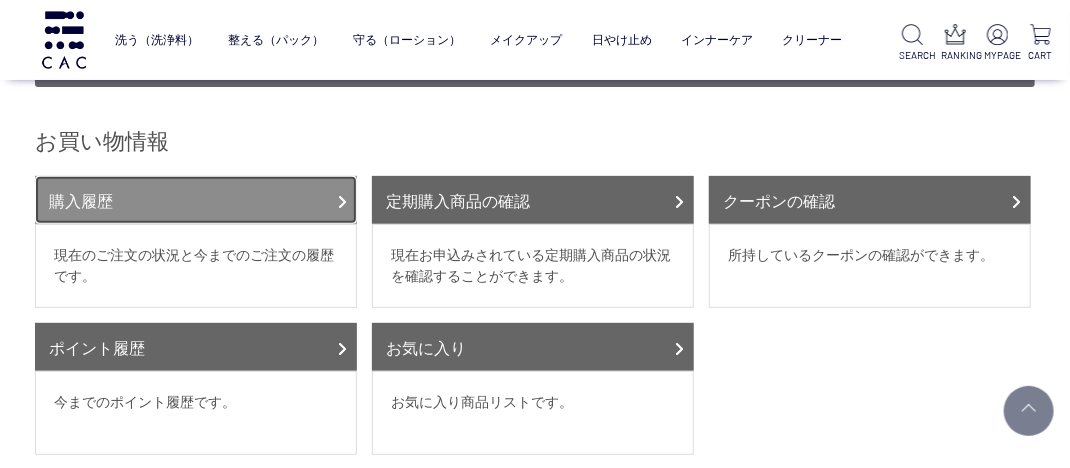 click on "購入履歴" at bounding box center (196, 200) 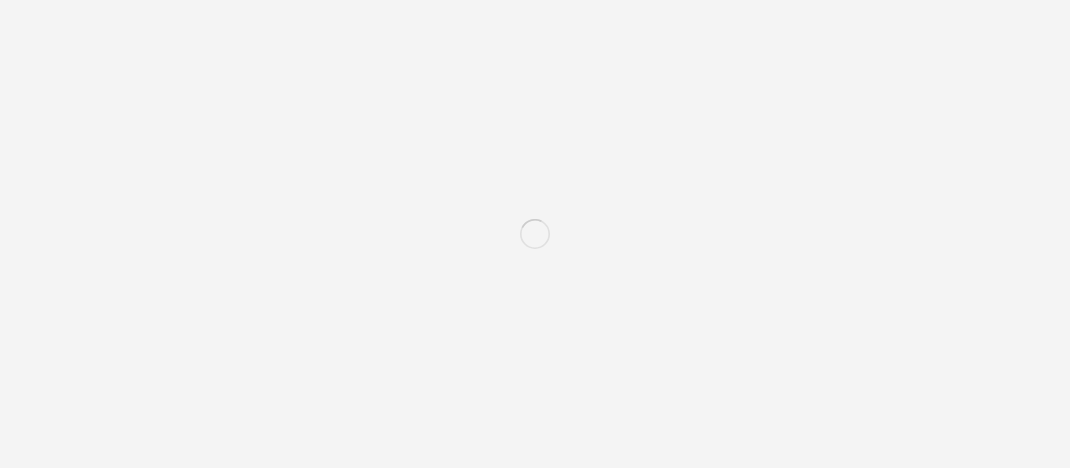 scroll, scrollTop: 0, scrollLeft: 0, axis: both 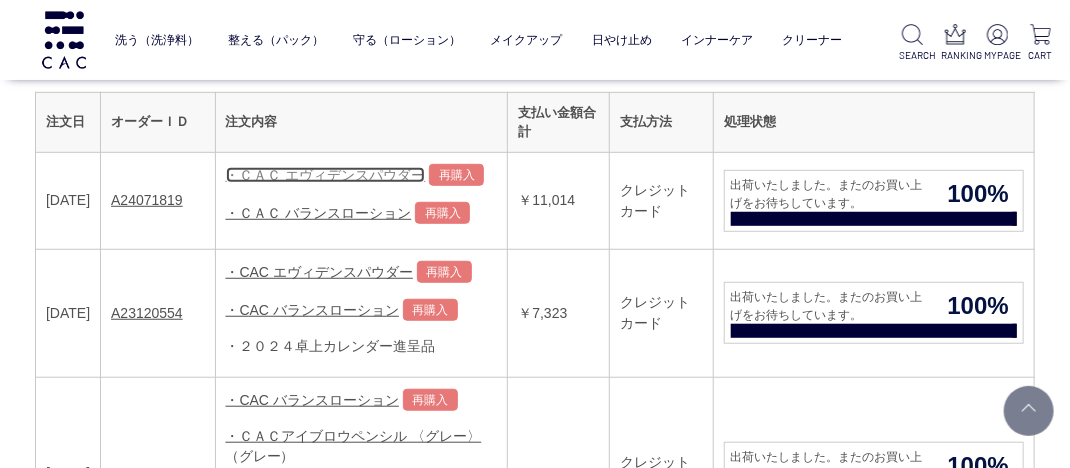 click on "・ＣＡＣ エヴィデンスパウダー" at bounding box center [326, 175] 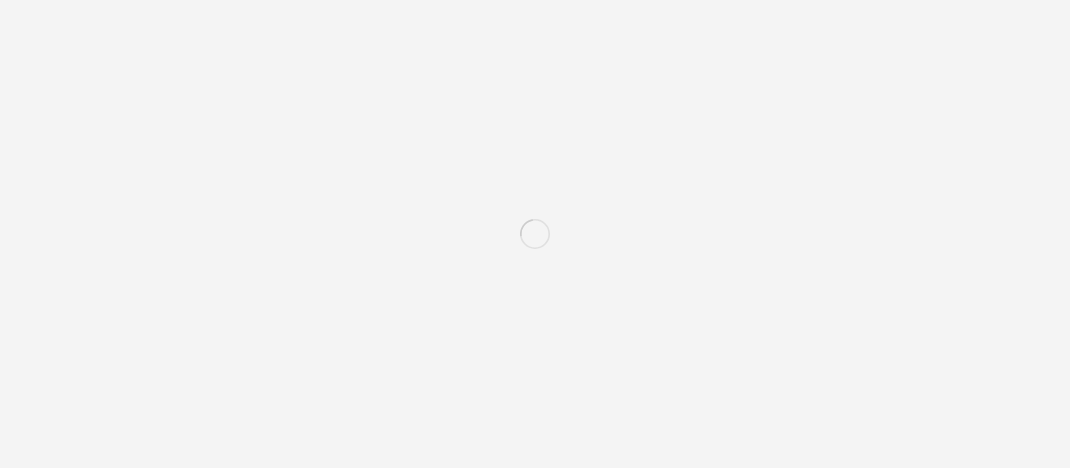 scroll, scrollTop: 0, scrollLeft: 0, axis: both 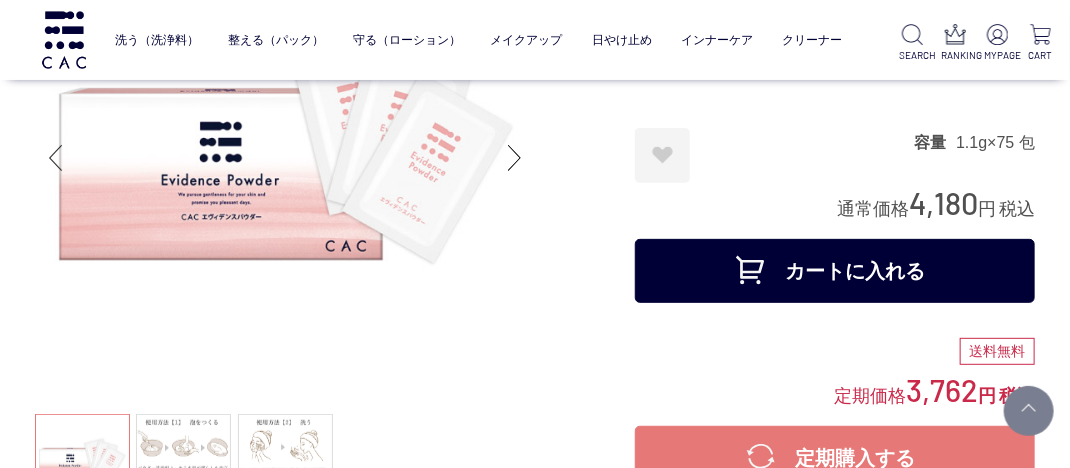 click on "カートに入れる" at bounding box center [835, 271] 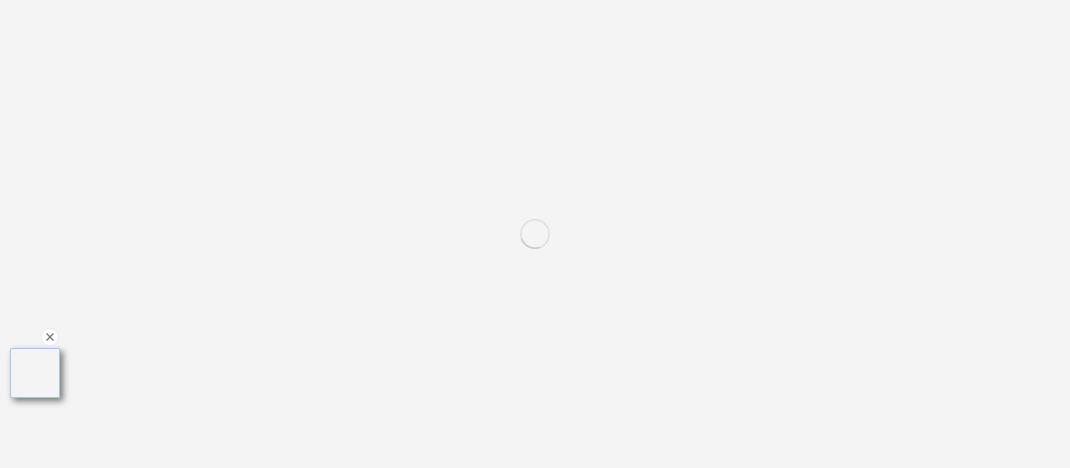 scroll, scrollTop: 0, scrollLeft: 0, axis: both 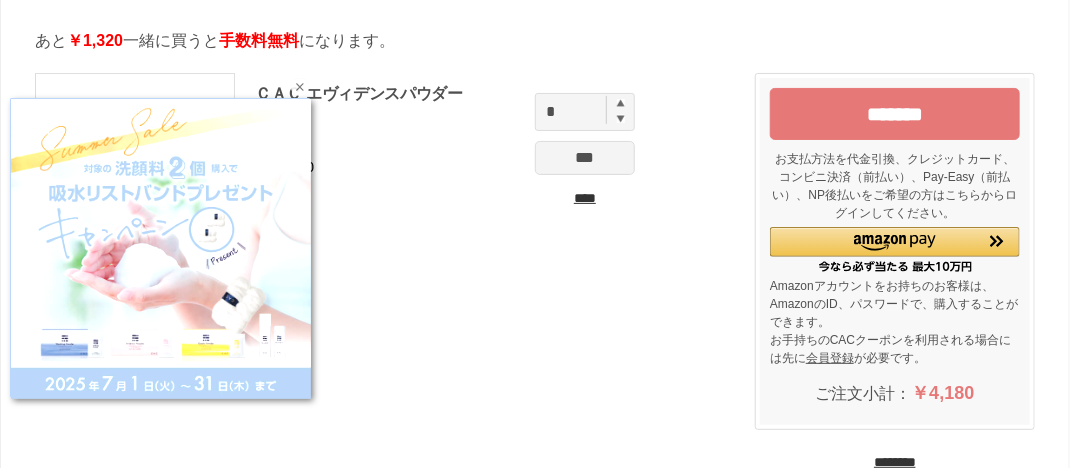 click at bounding box center [300, 87] 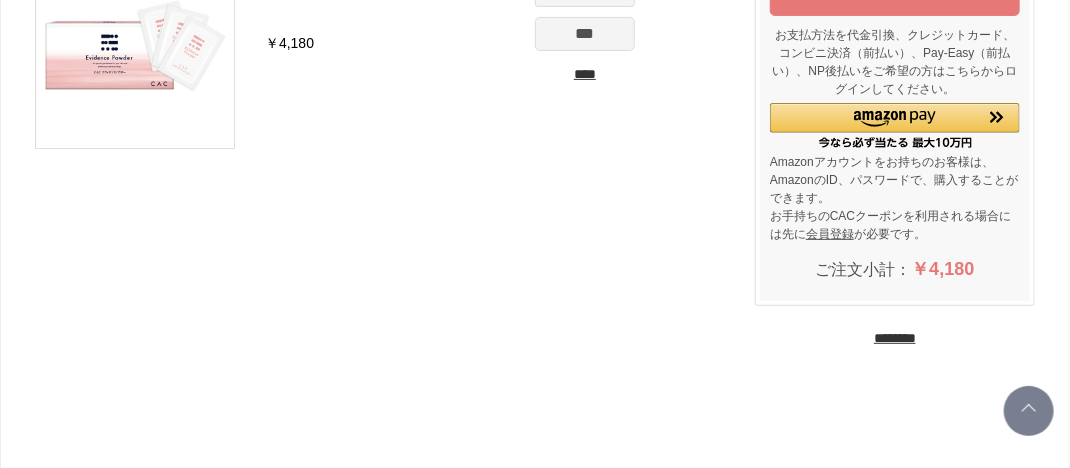 scroll, scrollTop: 266, scrollLeft: 0, axis: vertical 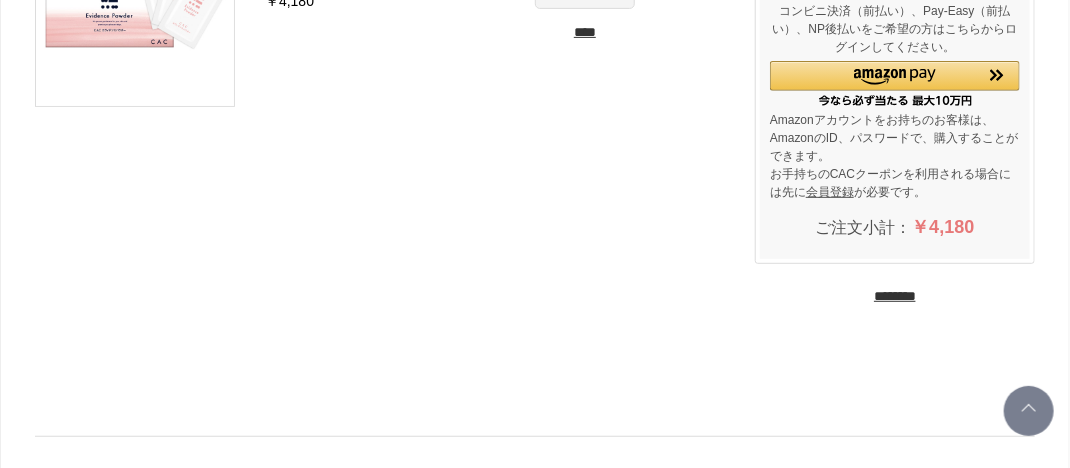 click on "********" at bounding box center (895, 296) 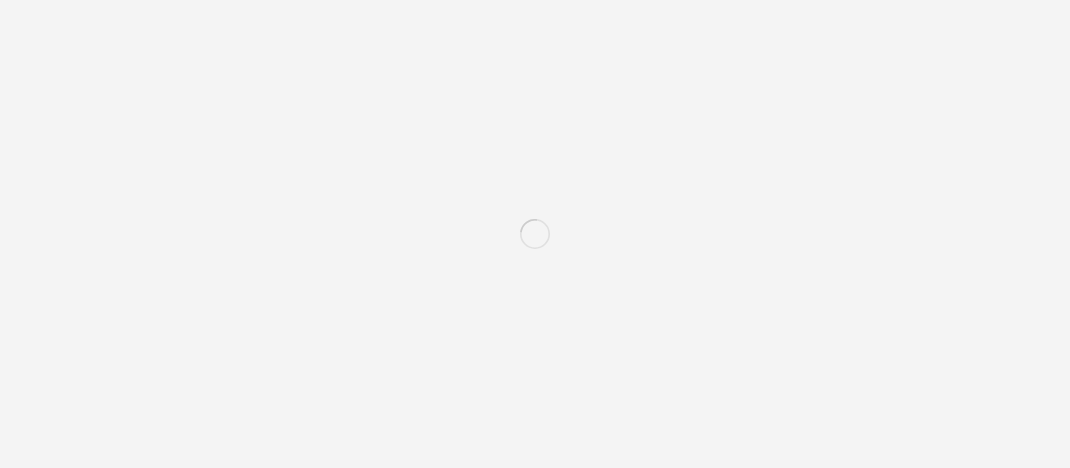 scroll, scrollTop: 0, scrollLeft: 0, axis: both 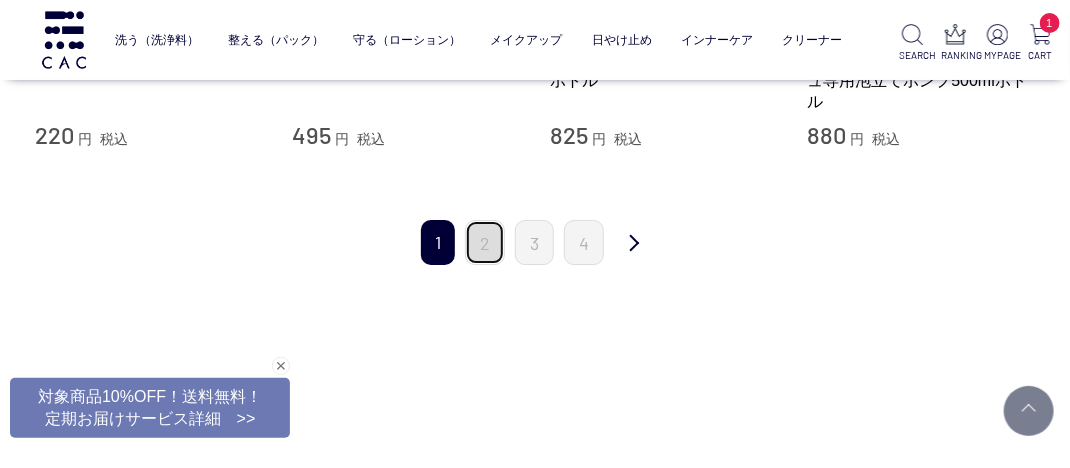 click on "2" at bounding box center [485, 242] 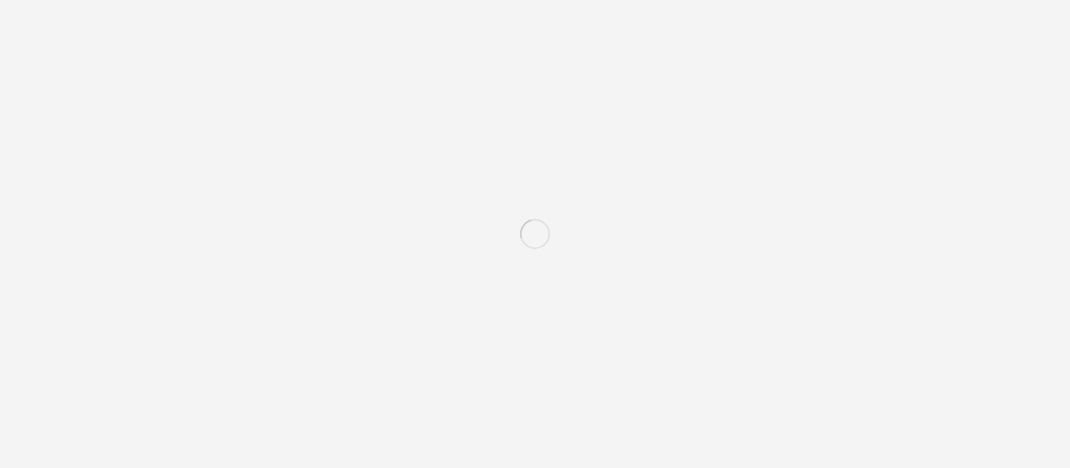 scroll, scrollTop: 0, scrollLeft: 0, axis: both 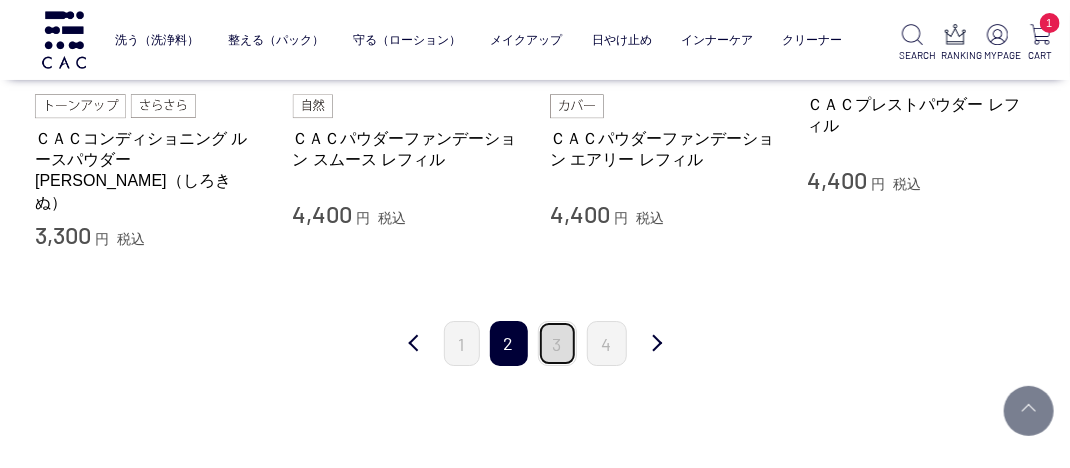 click on "3" at bounding box center [557, 343] 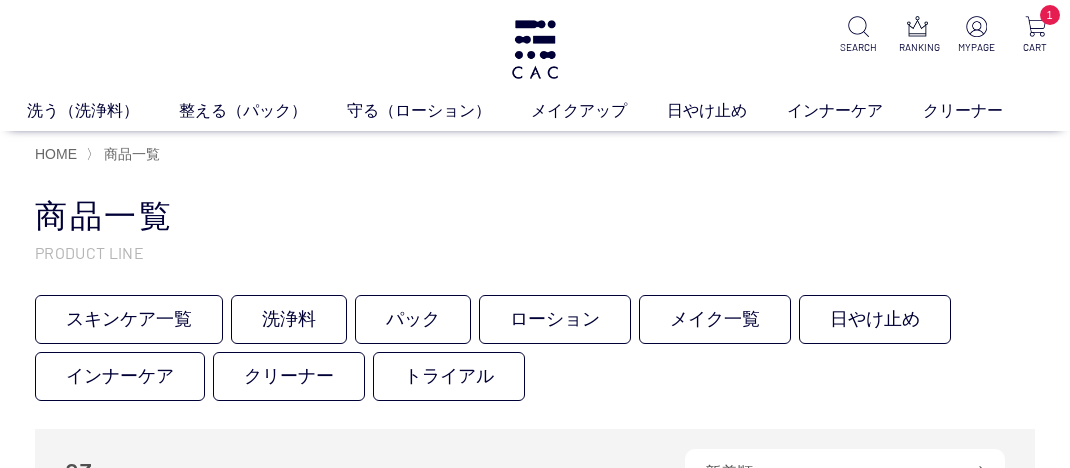 scroll, scrollTop: 133, scrollLeft: 0, axis: vertical 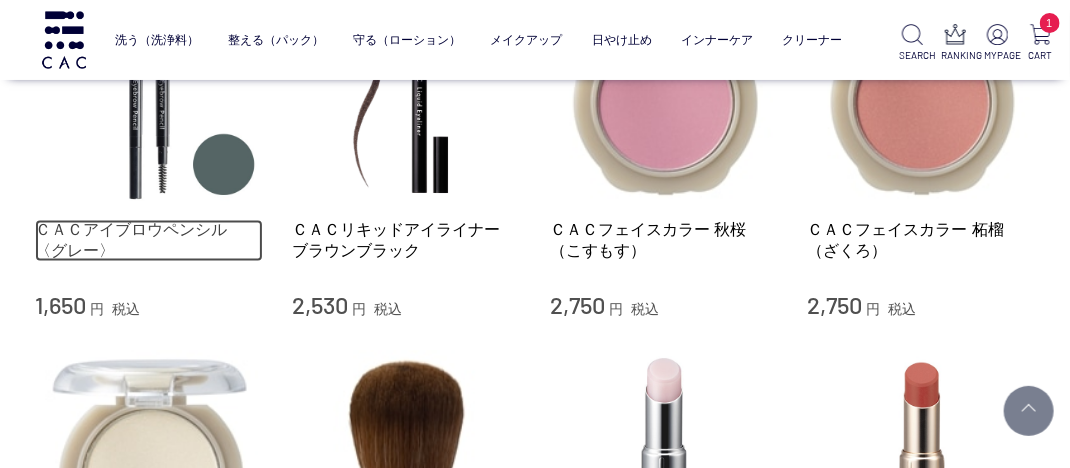 click on "ＣＡＣアイブロウペンシル 〈グレー〉" at bounding box center (149, 241) 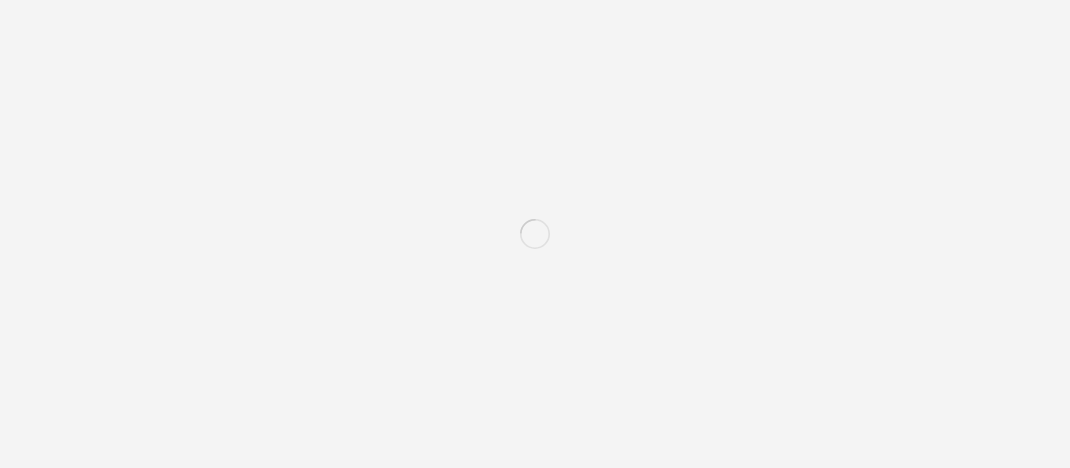 scroll, scrollTop: 0, scrollLeft: 0, axis: both 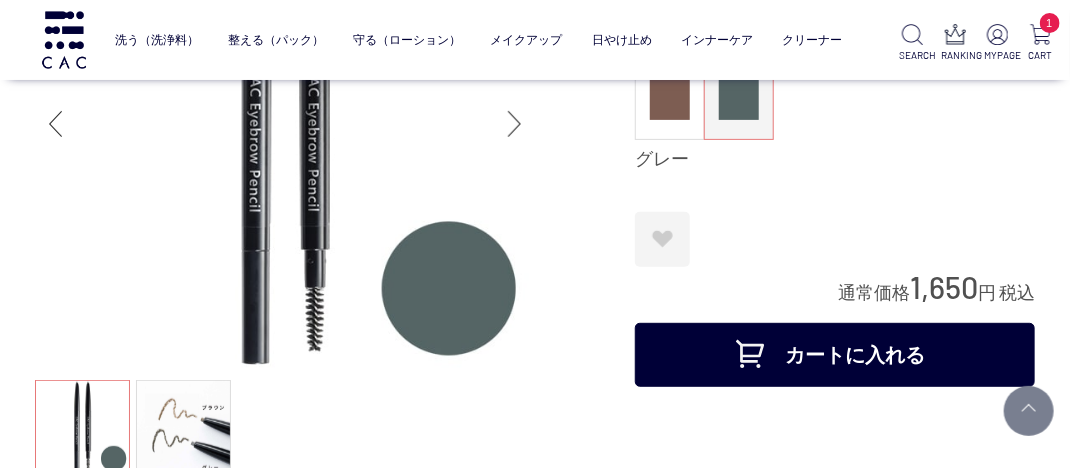 click on "カートに入れる" at bounding box center (835, 355) 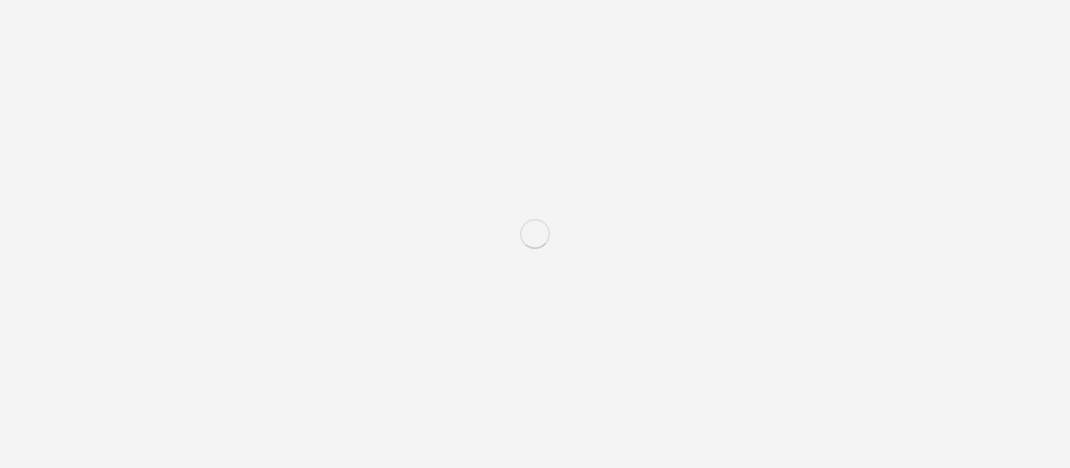 scroll, scrollTop: 0, scrollLeft: 0, axis: both 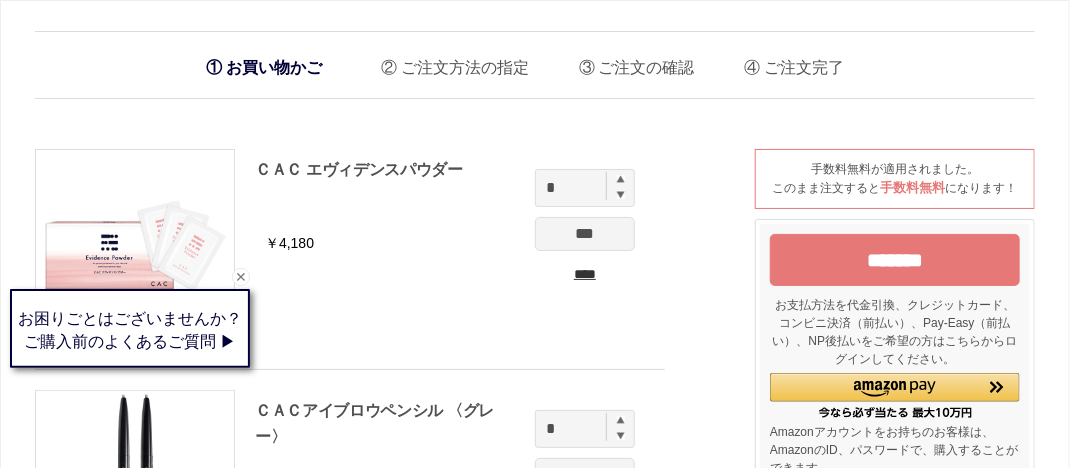 click on "*******" at bounding box center [895, 260] 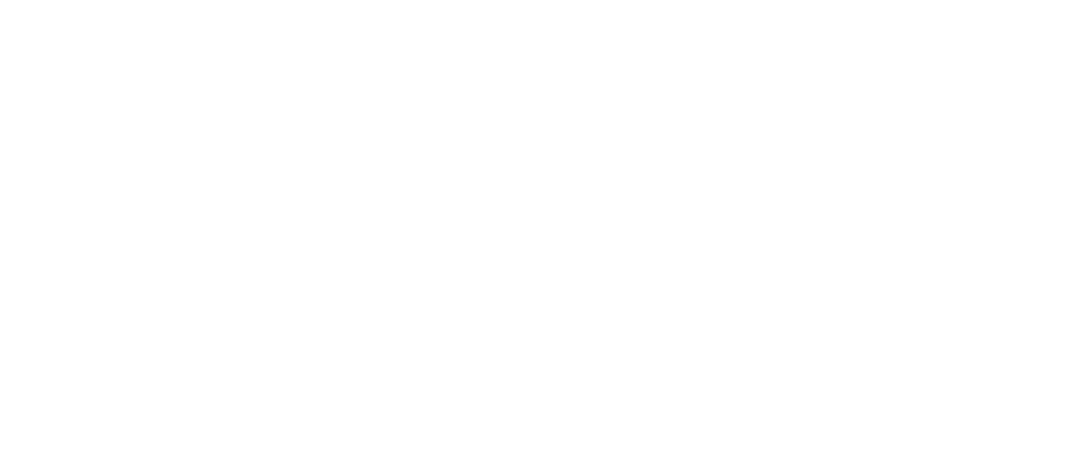 scroll, scrollTop: 0, scrollLeft: 0, axis: both 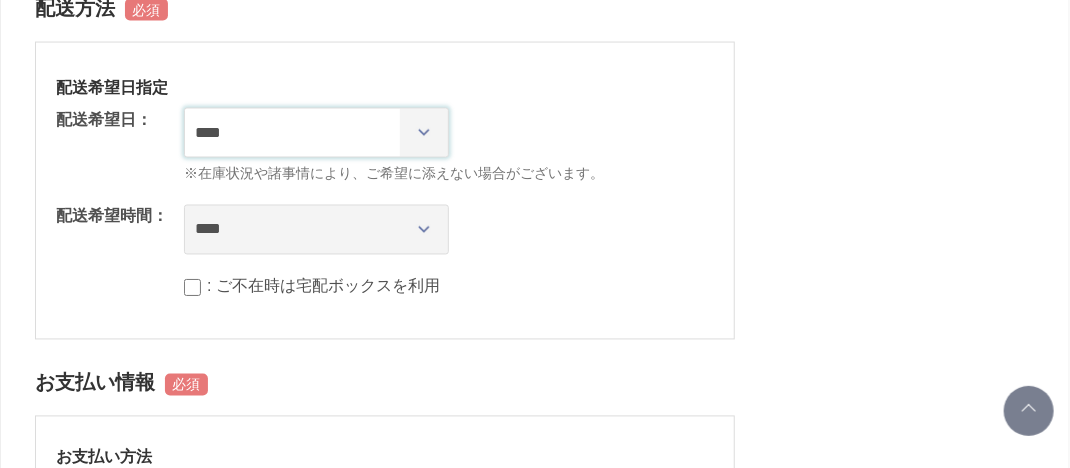 click on "**********" at bounding box center (316, 133) 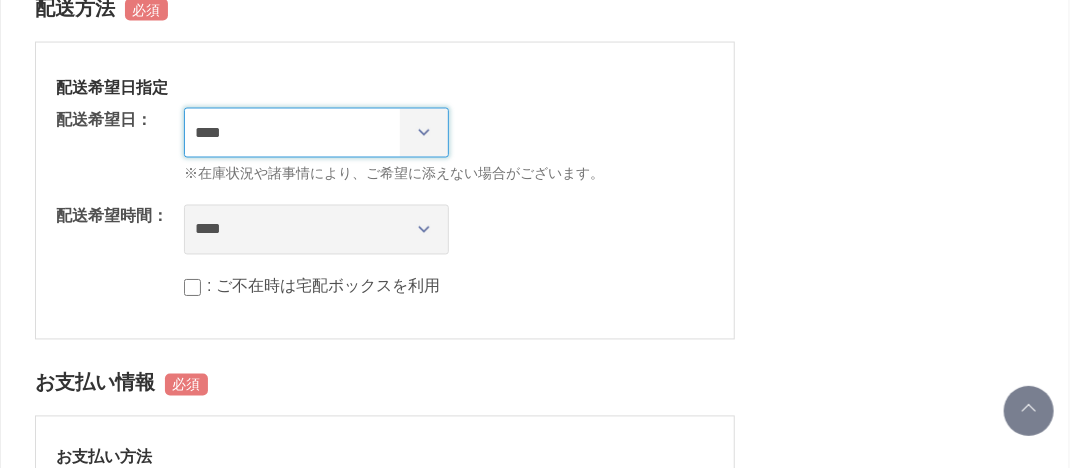 select on "********" 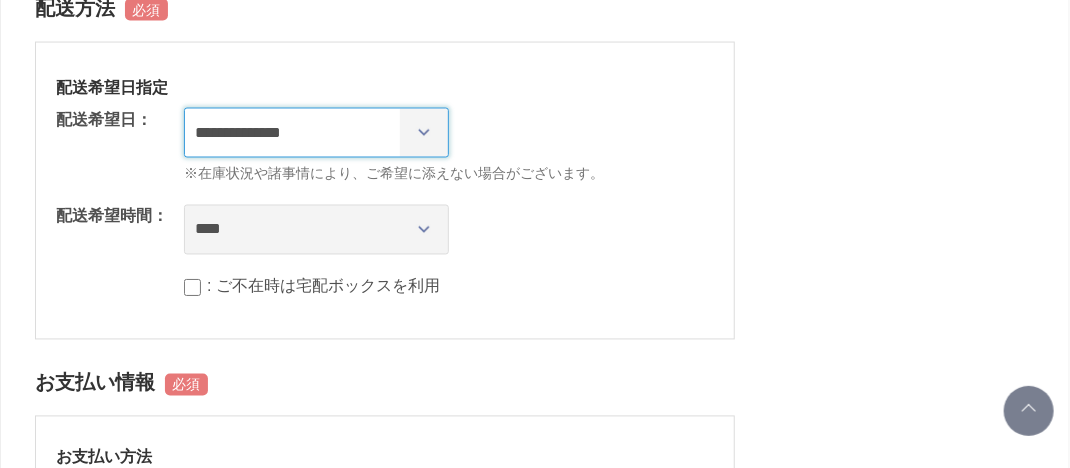 click on "**********" at bounding box center (316, 133) 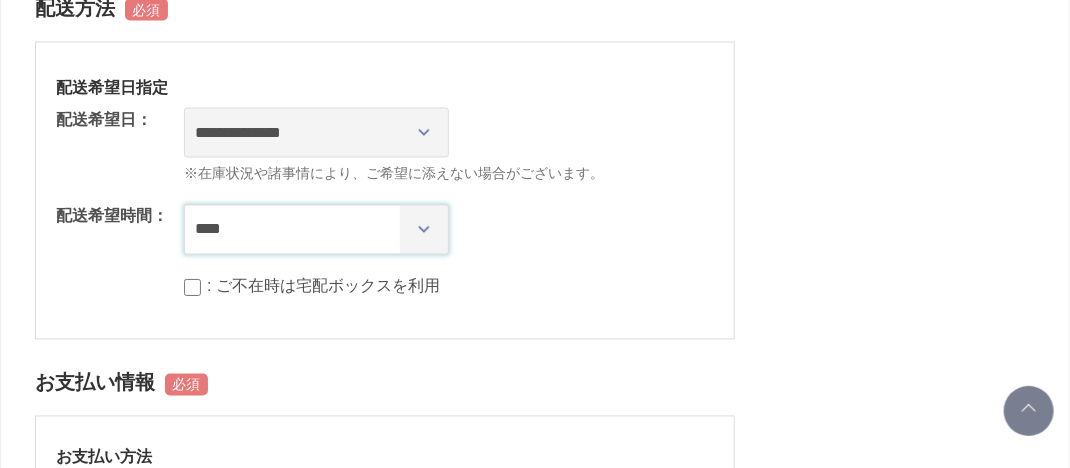 click on "**** *** ****** ****** ****** ******" at bounding box center [316, 230] 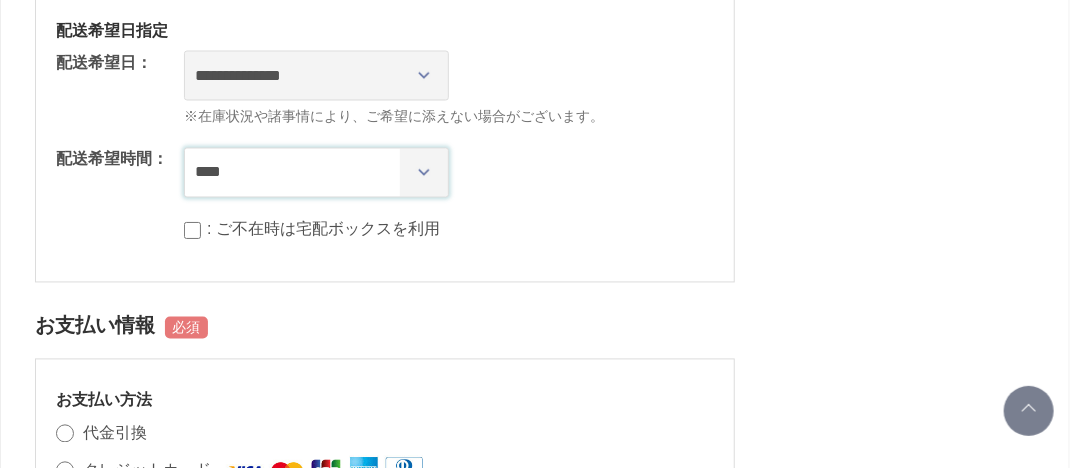 scroll, scrollTop: 1266, scrollLeft: 0, axis: vertical 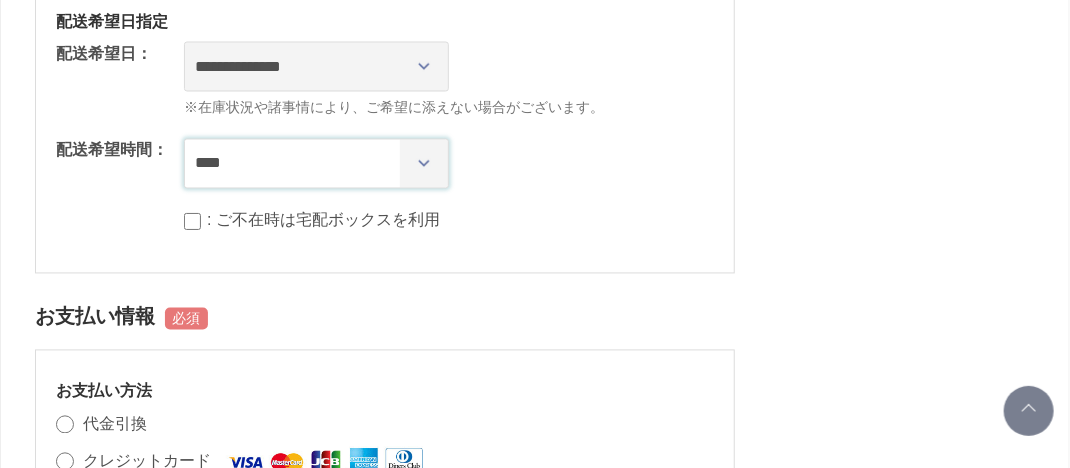 click on "**** *** ****** ****** ****** ******" at bounding box center [316, 164] 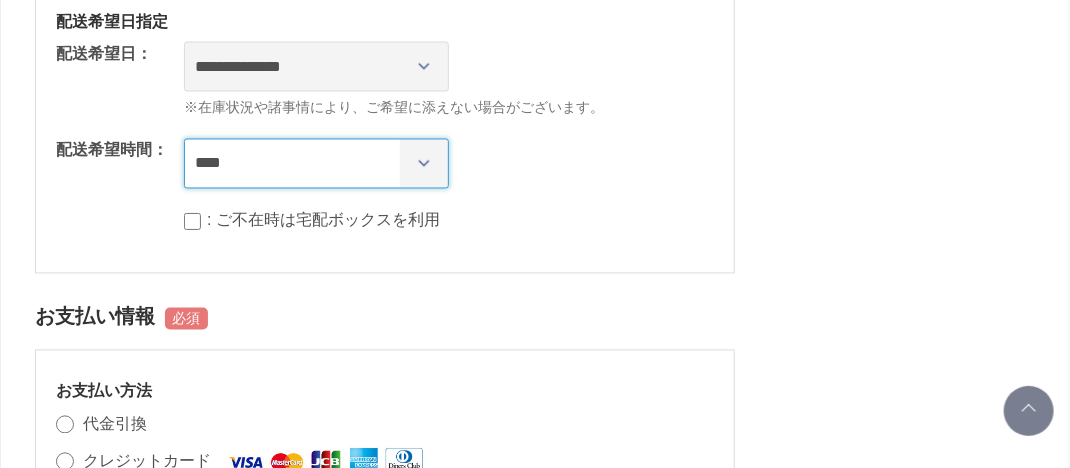 select on "**" 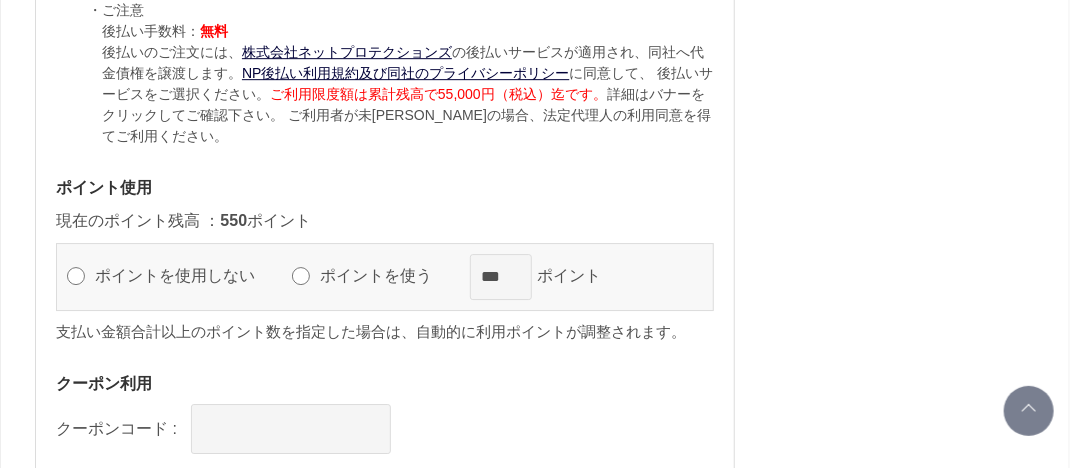scroll, scrollTop: 2166, scrollLeft: 0, axis: vertical 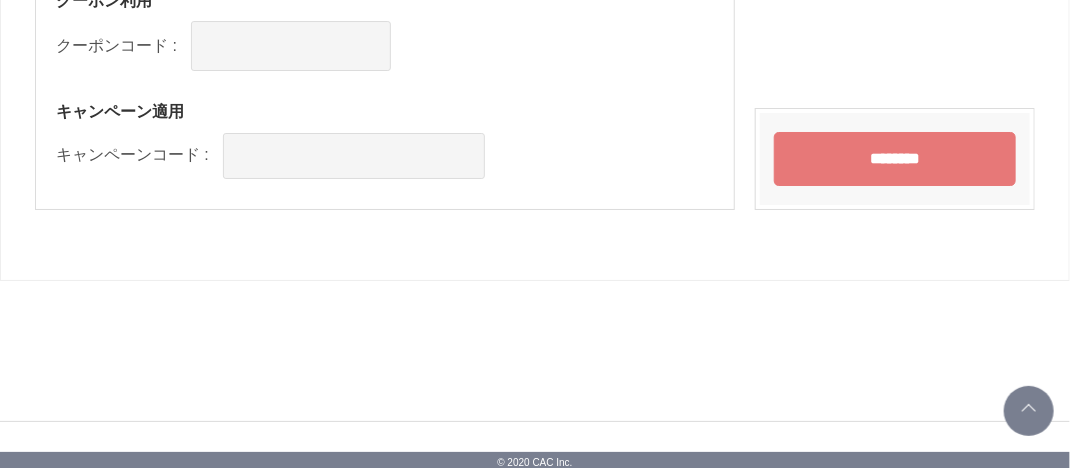 click on "********" at bounding box center [895, 159] 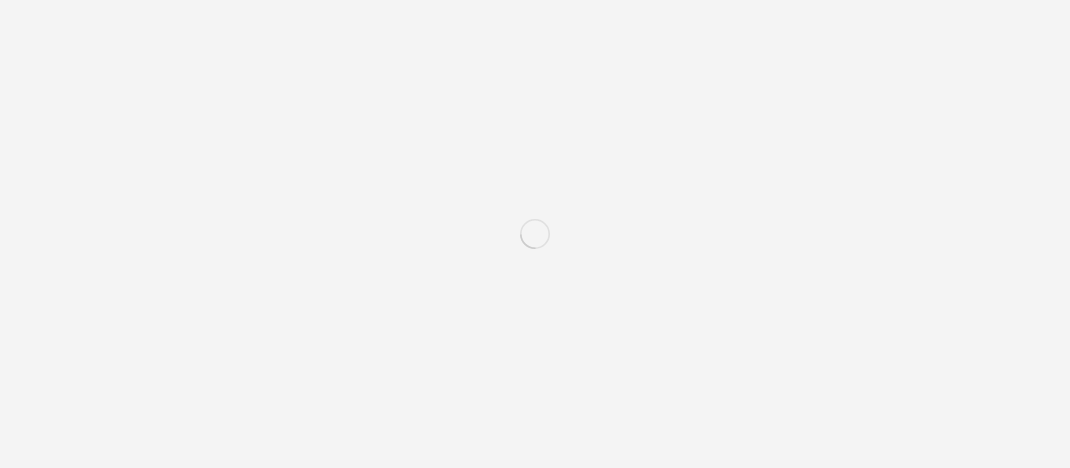 scroll, scrollTop: 0, scrollLeft: 0, axis: both 